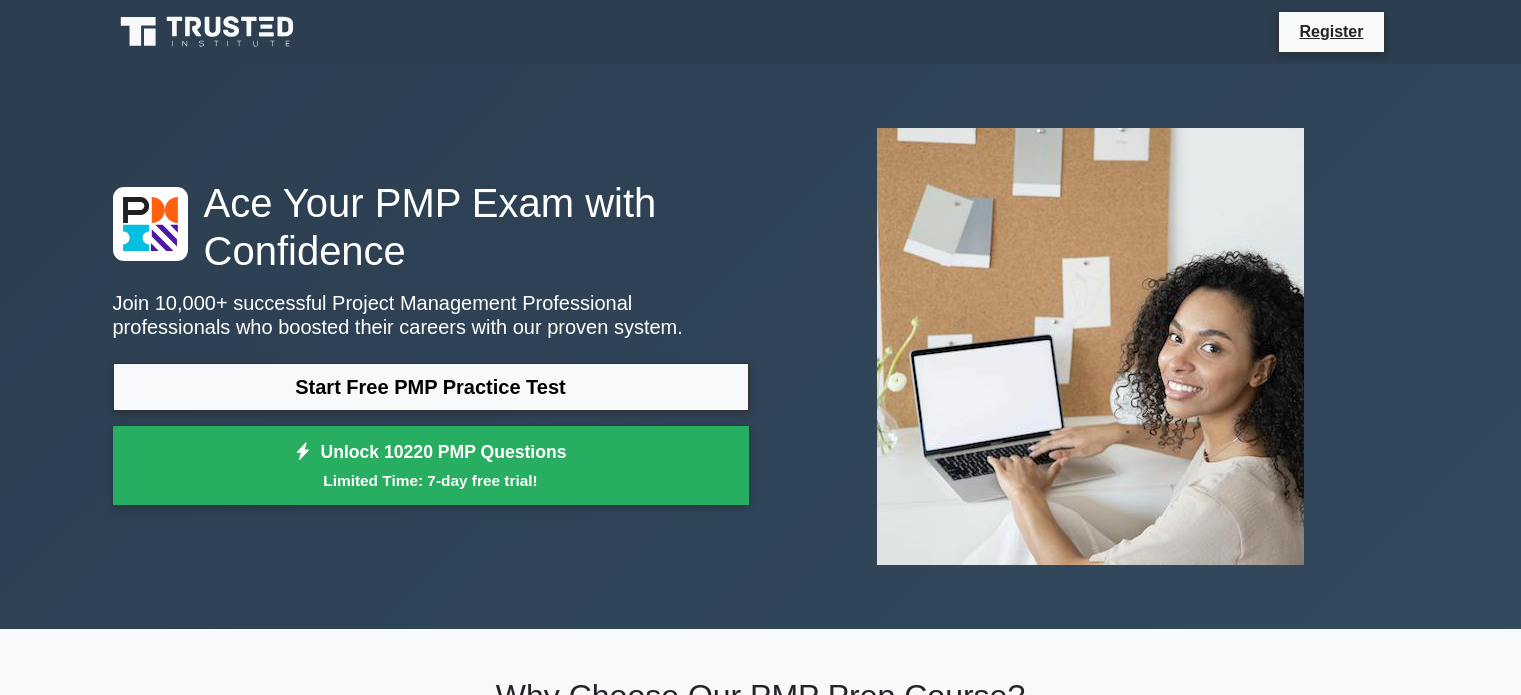 scroll, scrollTop: 0, scrollLeft: 0, axis: both 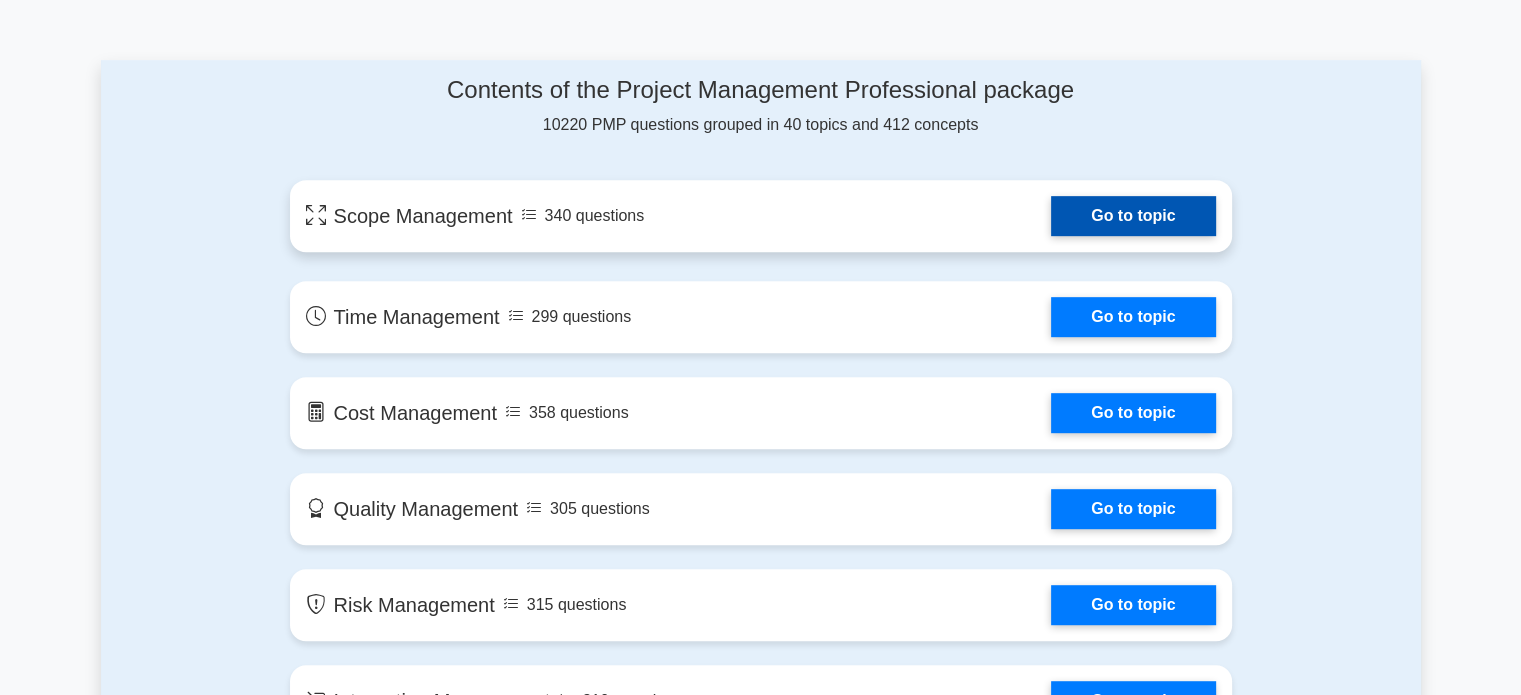 click on "Go to topic" at bounding box center (1133, 216) 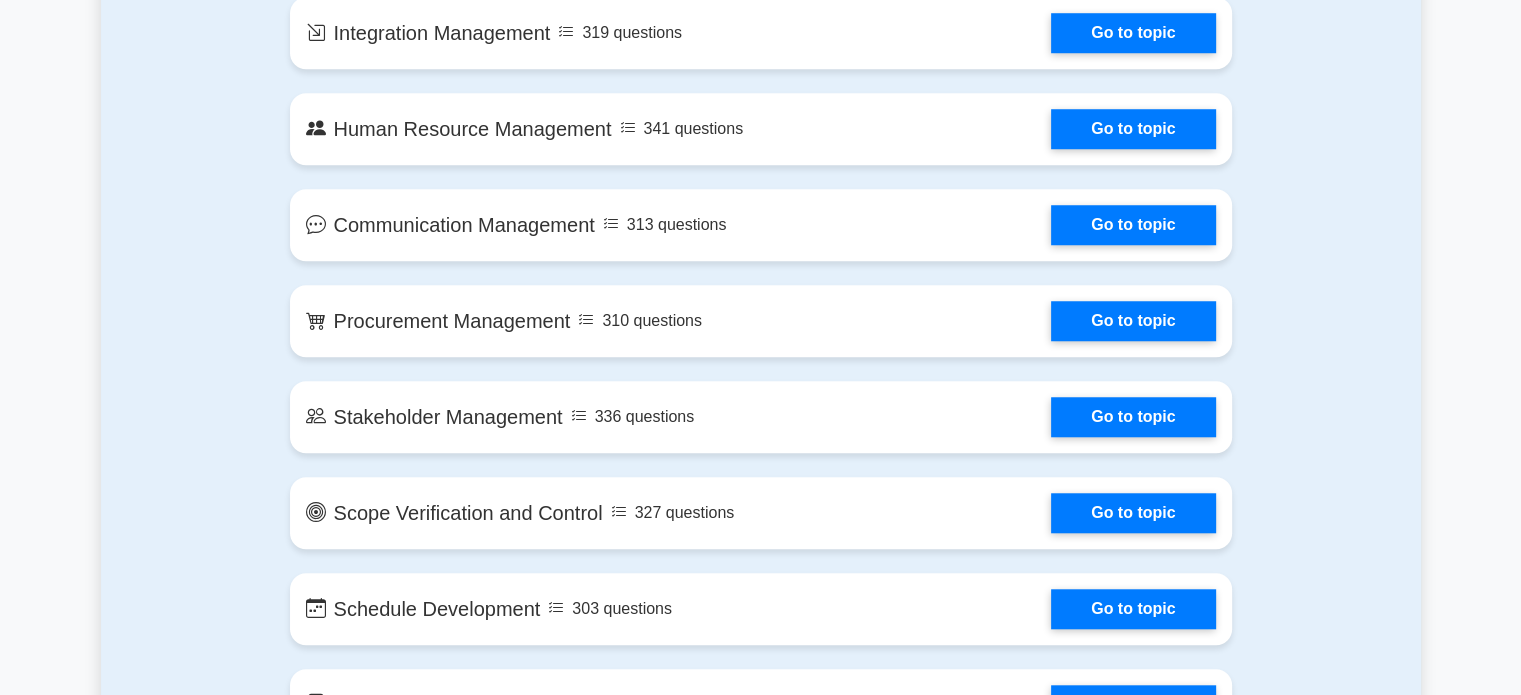 scroll, scrollTop: 1700, scrollLeft: 0, axis: vertical 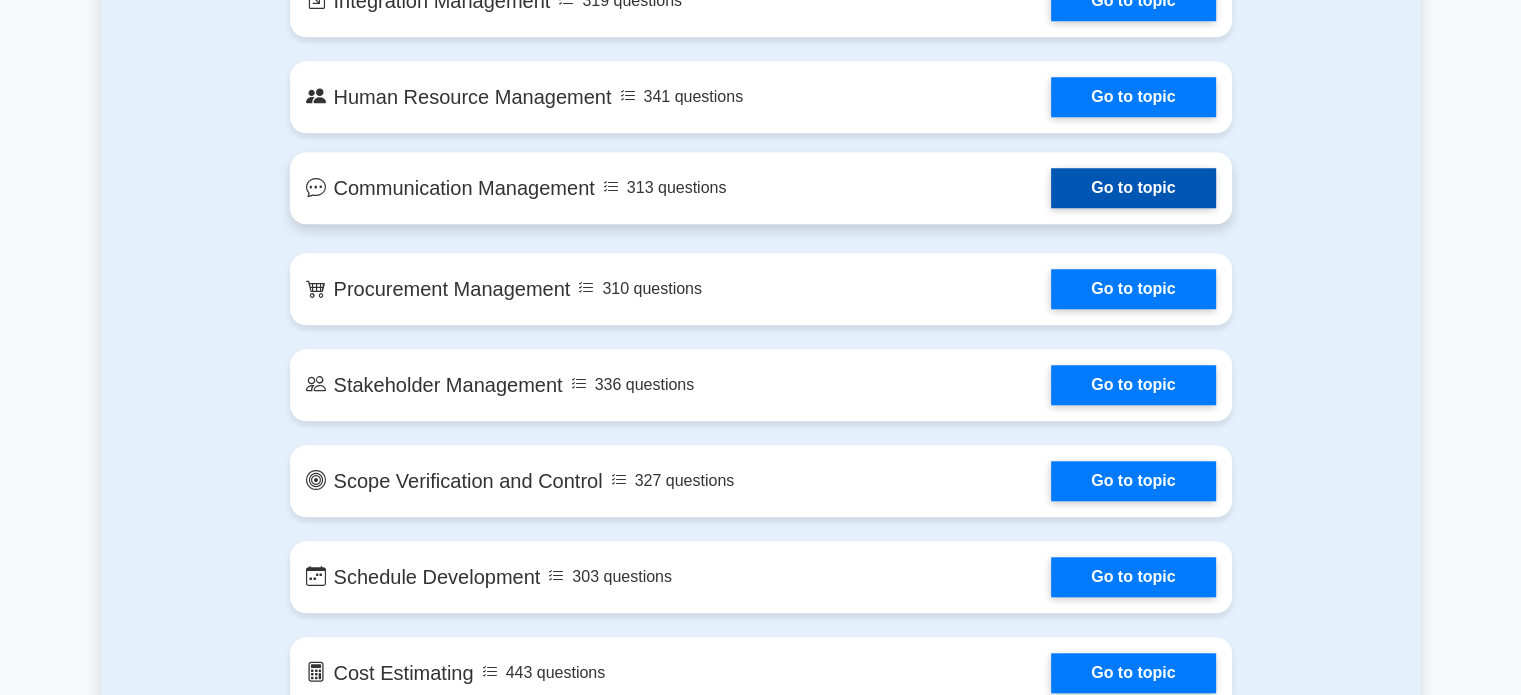click on "Go to topic" at bounding box center (1133, 188) 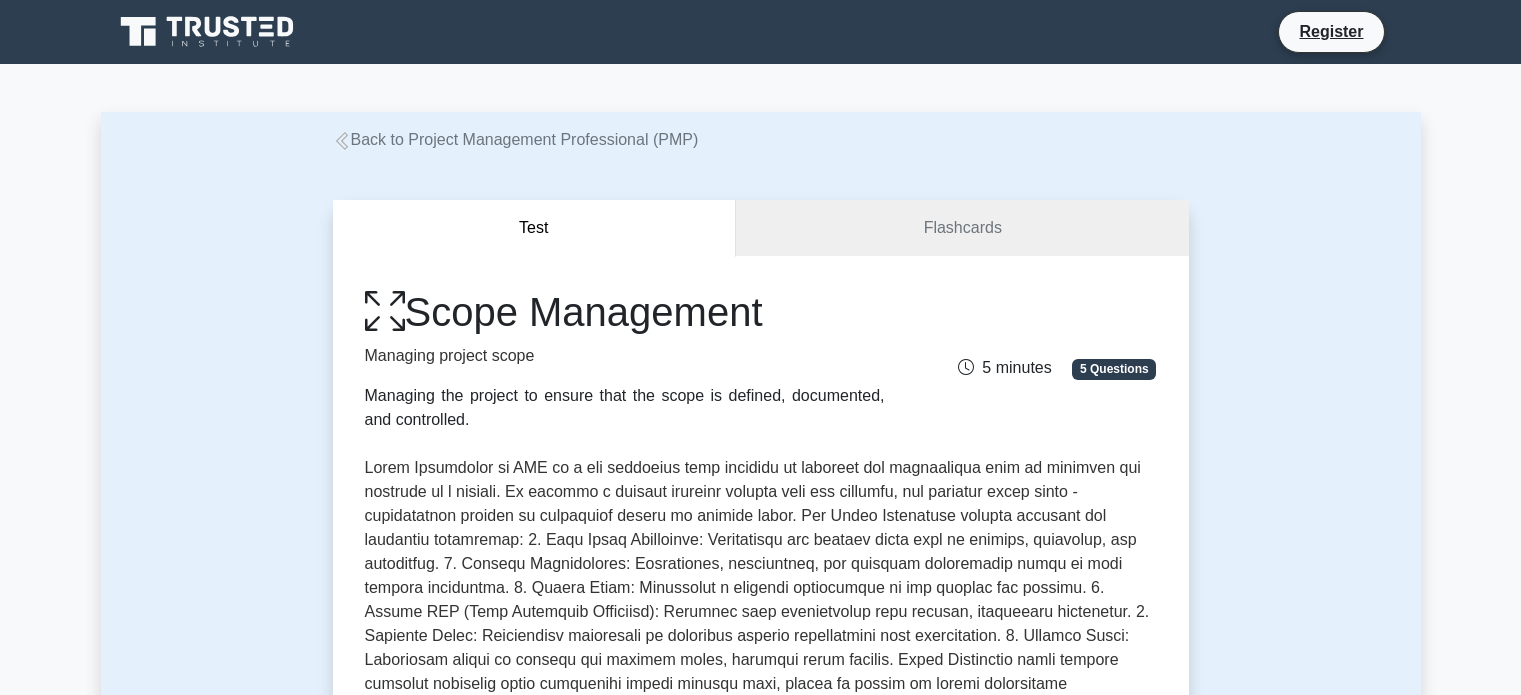 scroll, scrollTop: 0, scrollLeft: 0, axis: both 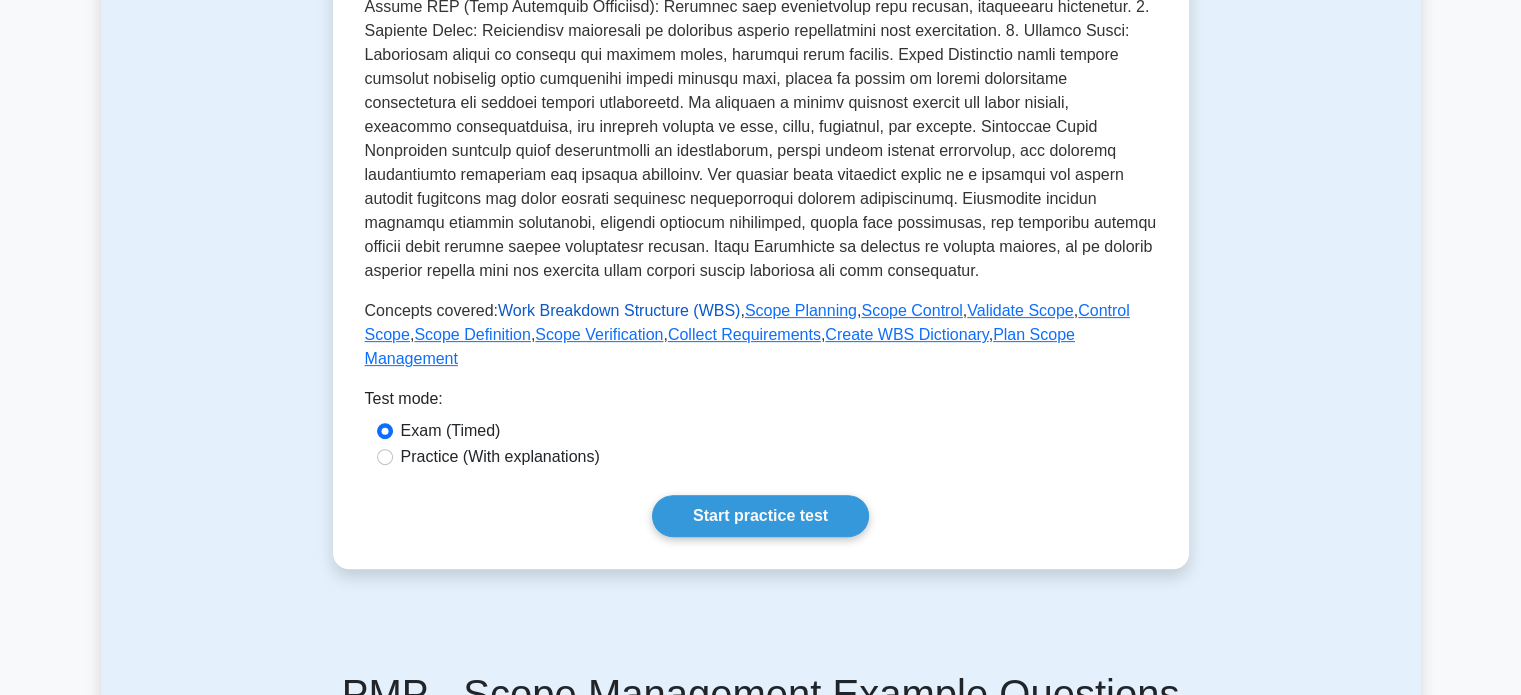 click on "Work Breakdown Structure (WBS)" at bounding box center (619, 310) 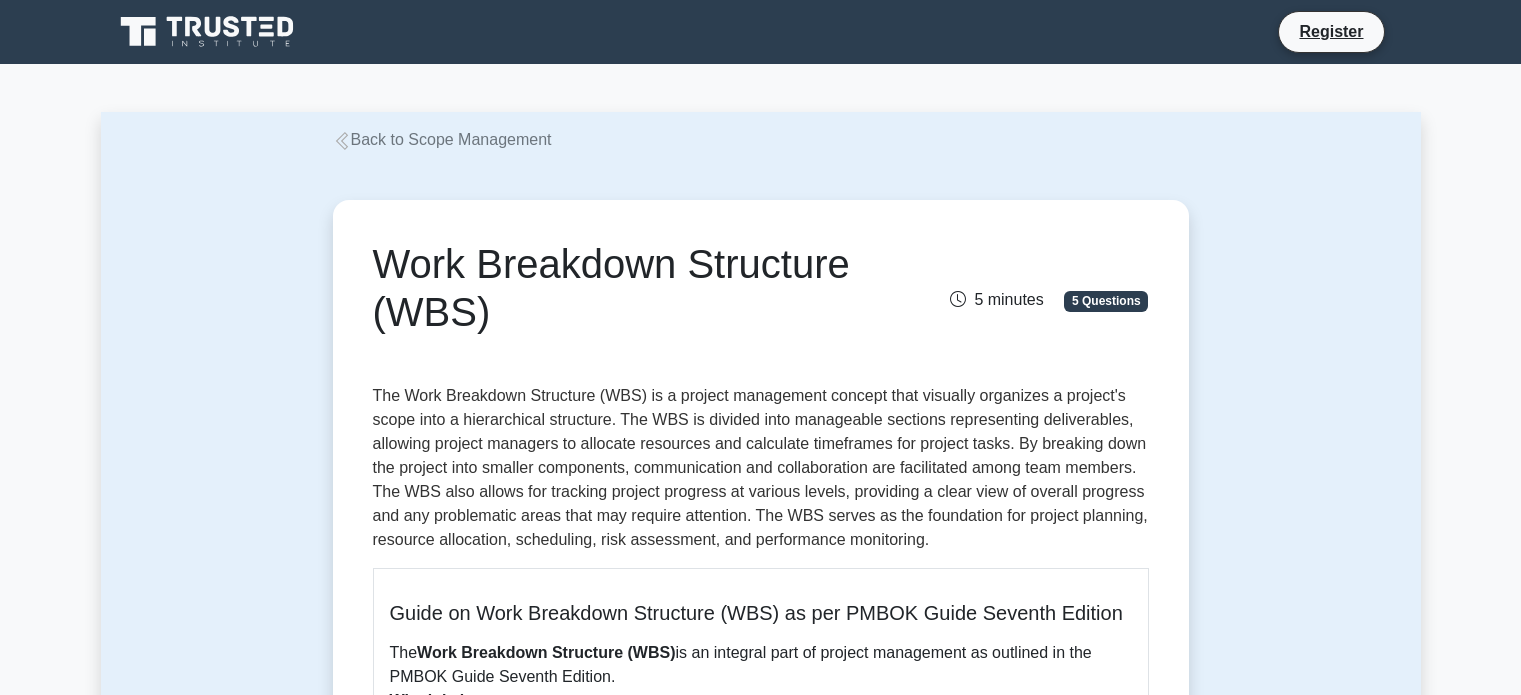 scroll, scrollTop: 0, scrollLeft: 0, axis: both 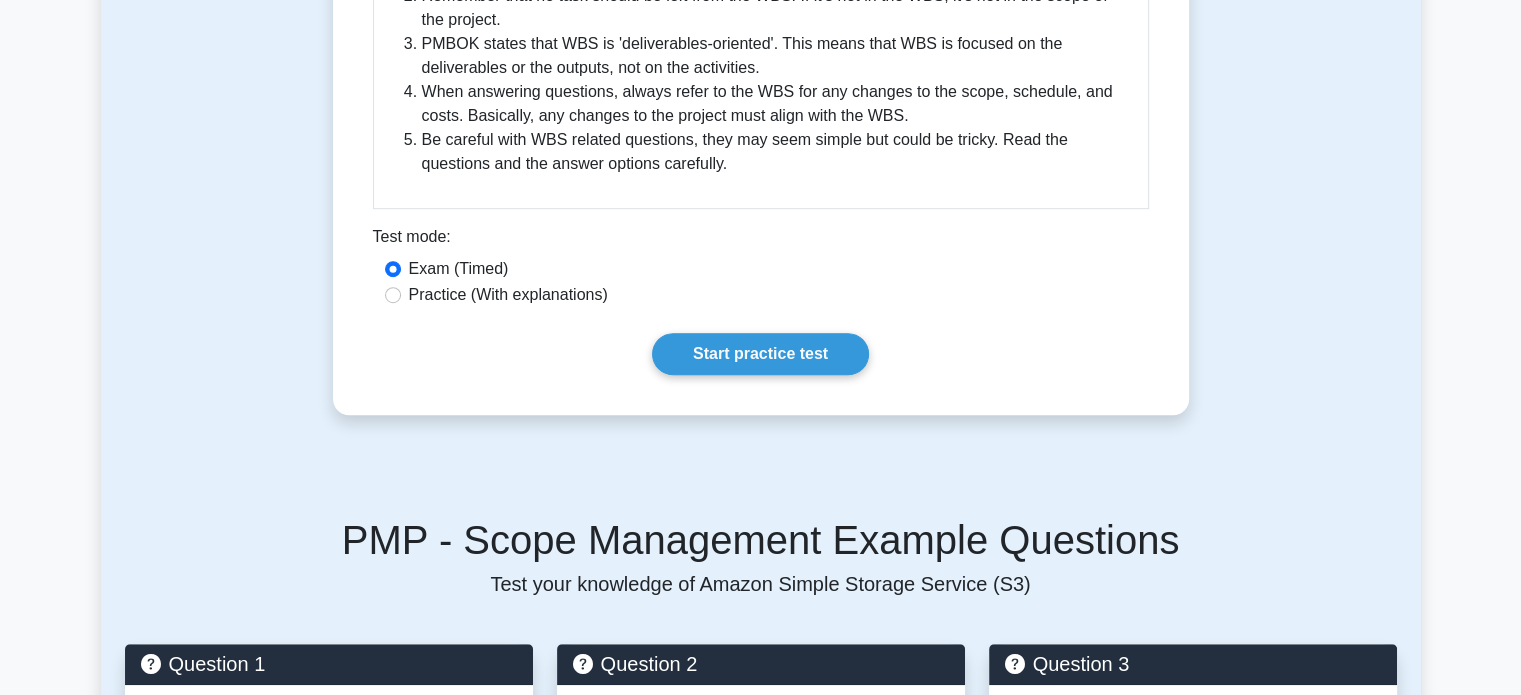 click on "Practice (With explanations)" at bounding box center [508, 295] 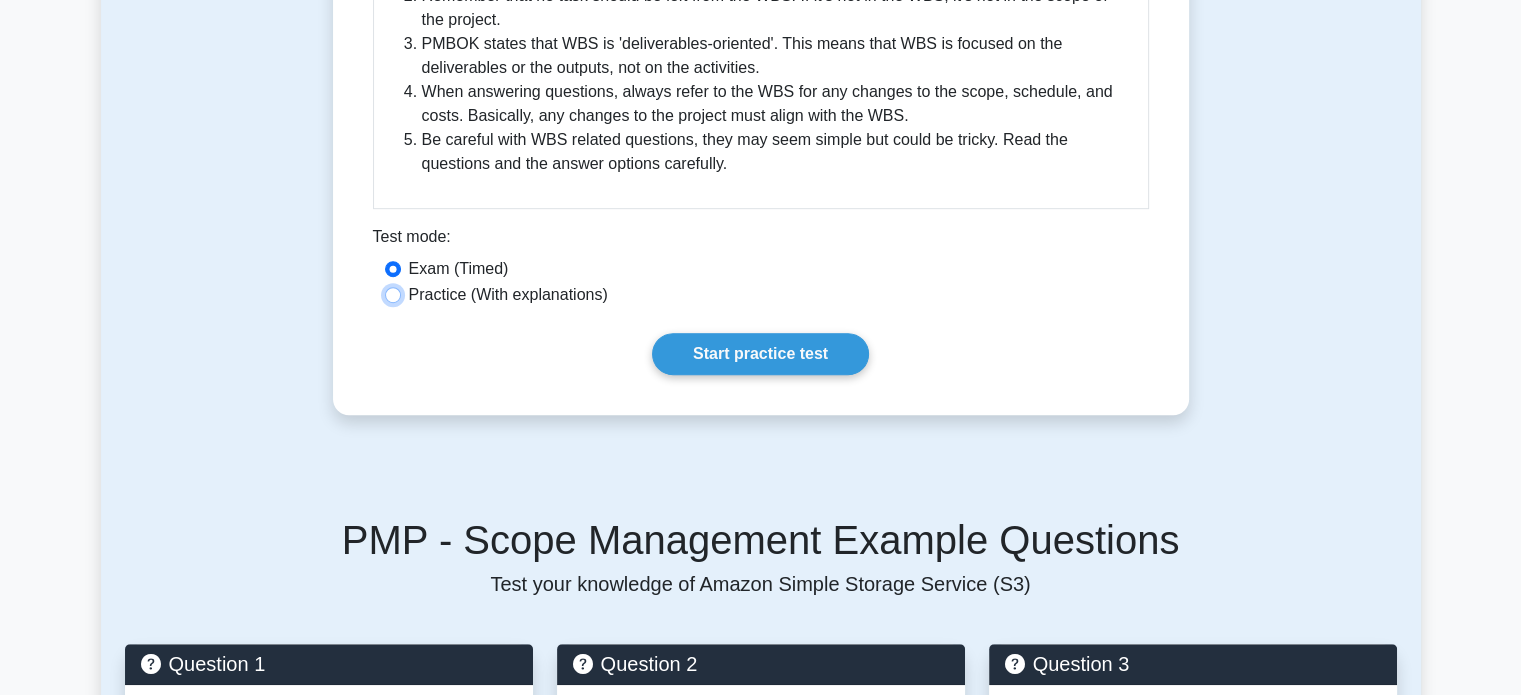 click on "Practice (With explanations)" at bounding box center (393, 295) 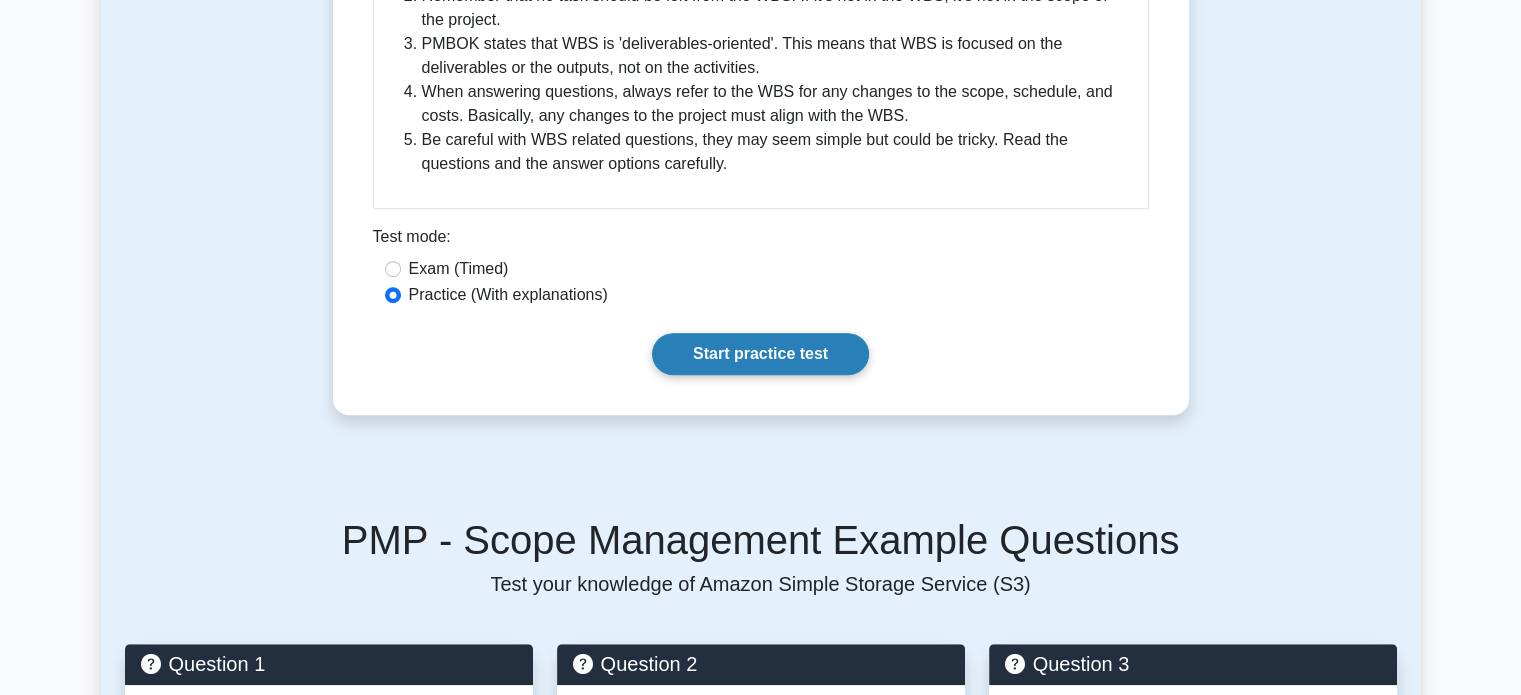 click on "Start practice test" at bounding box center (760, 354) 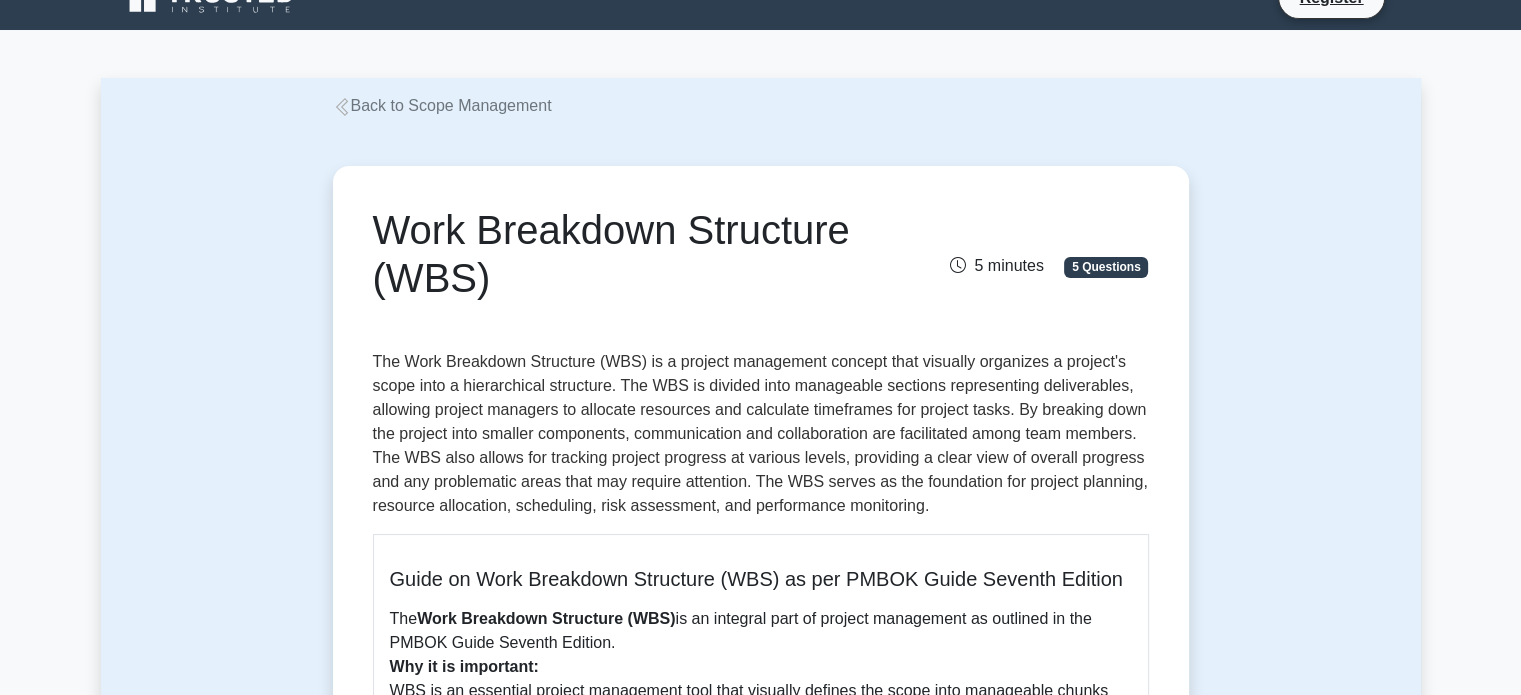 scroll, scrollTop: 0, scrollLeft: 0, axis: both 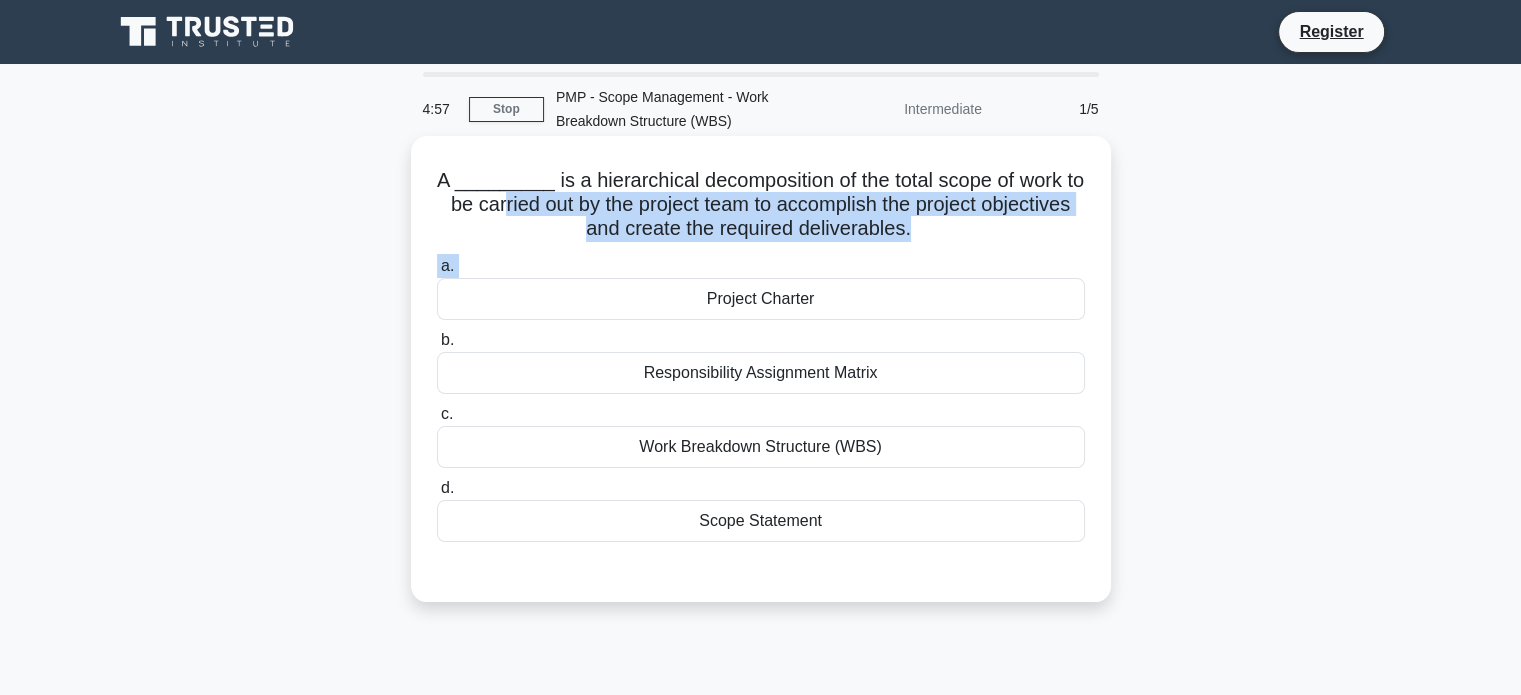 drag, startPoint x: 678, startPoint y: 291, endPoint x: 492, endPoint y: 194, distance: 209.77368 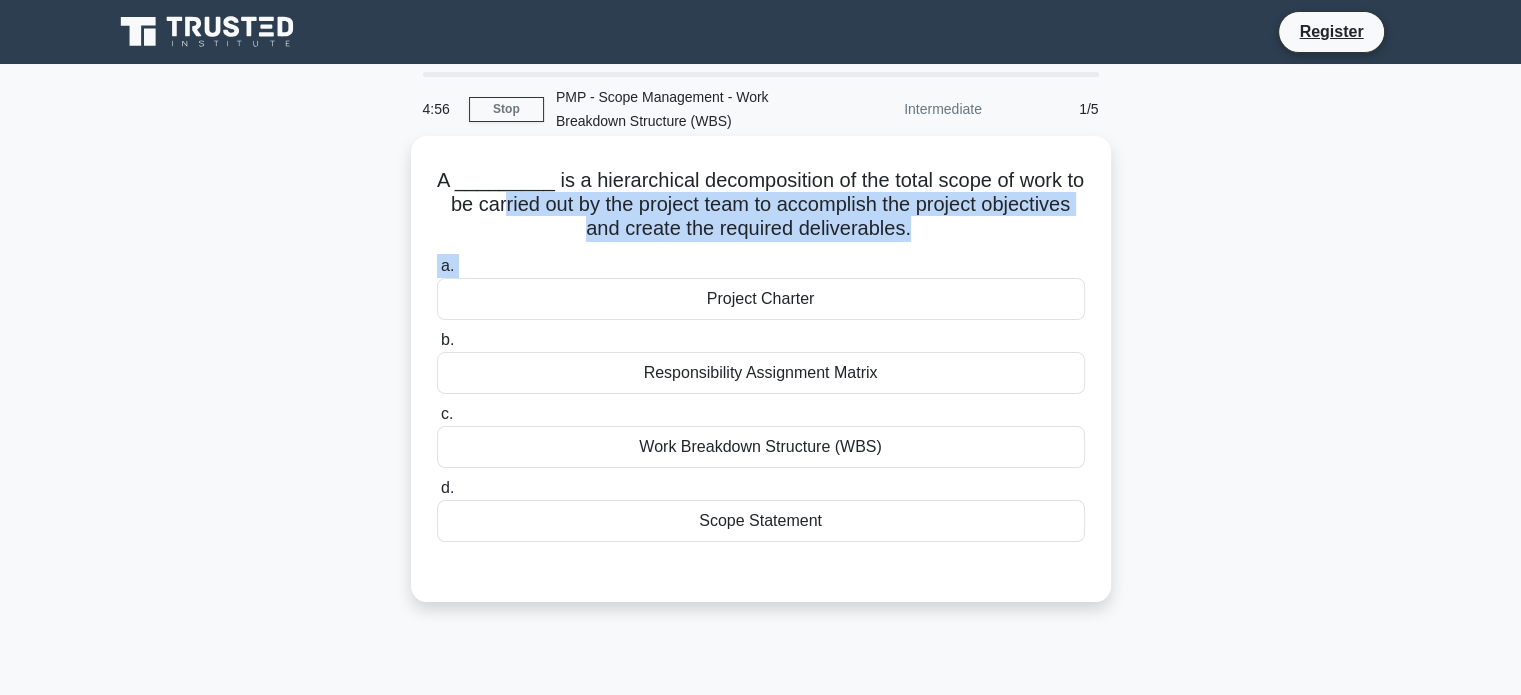 click on "Project Charter" at bounding box center (761, 299) 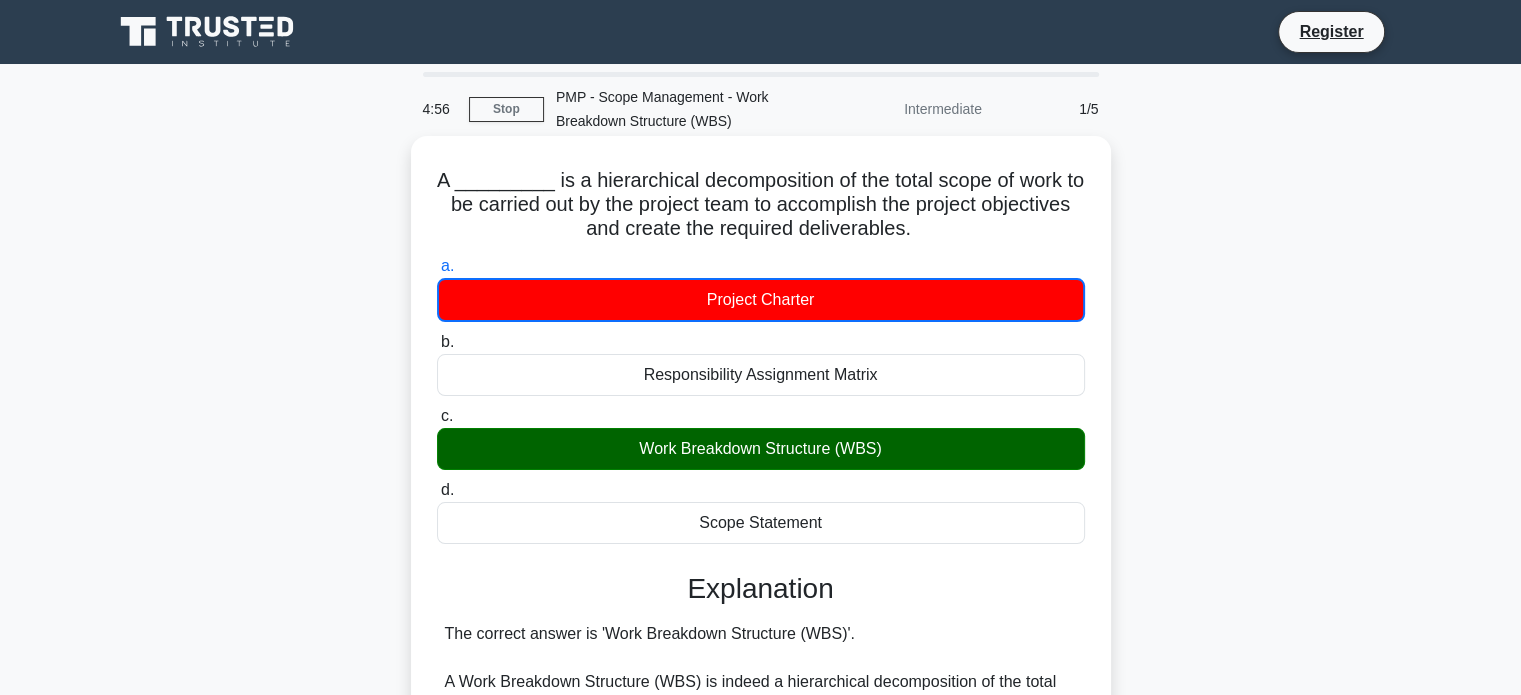 click on "Responsibility Assignment Matrix" at bounding box center [761, 375] 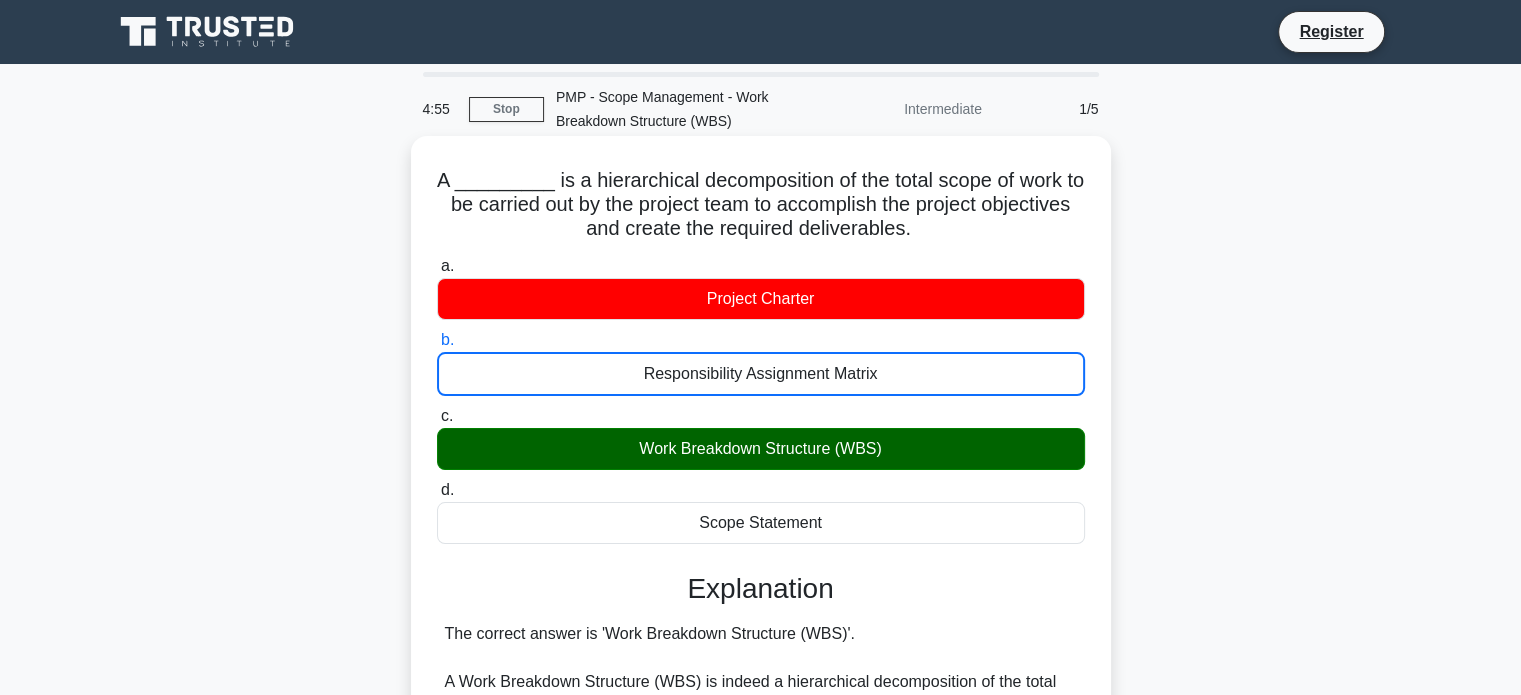 click on "Work Breakdown Structure (WBS)" at bounding box center (761, 449) 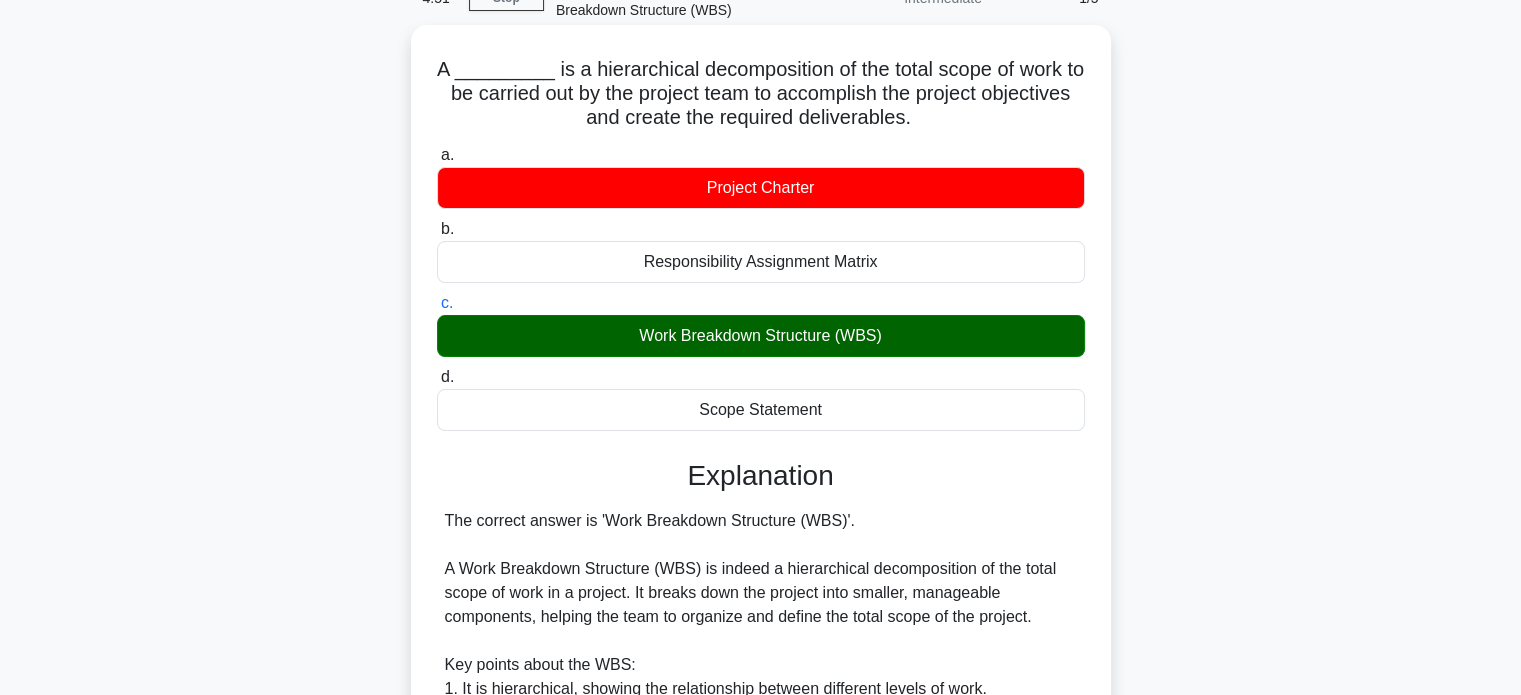 scroll, scrollTop: 0, scrollLeft: 0, axis: both 